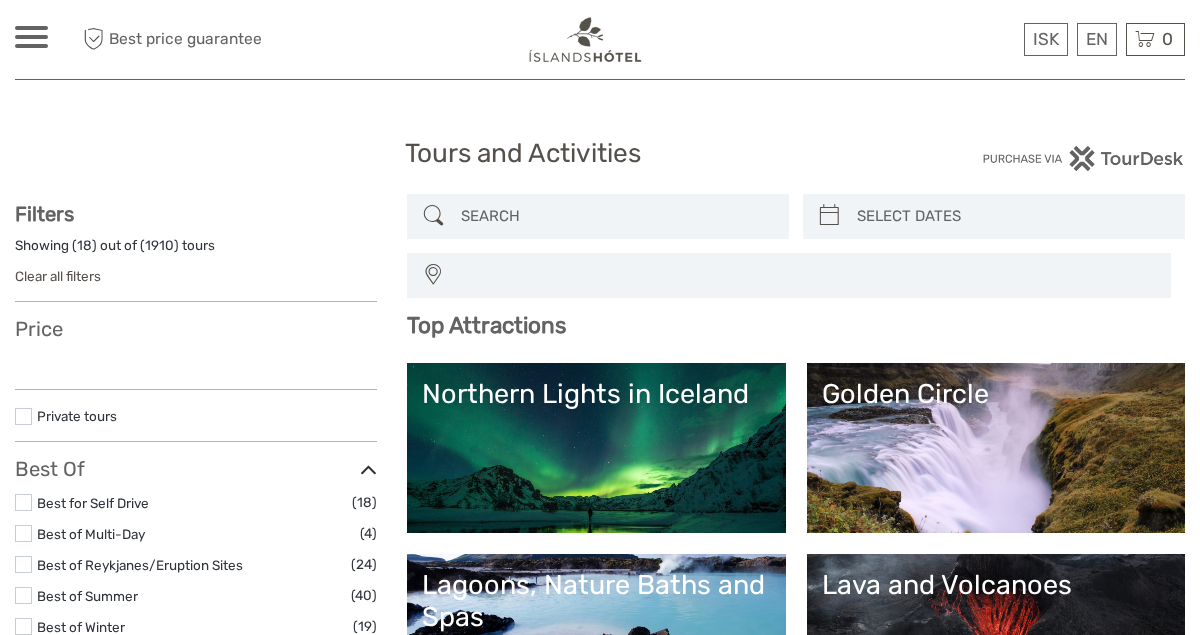 select 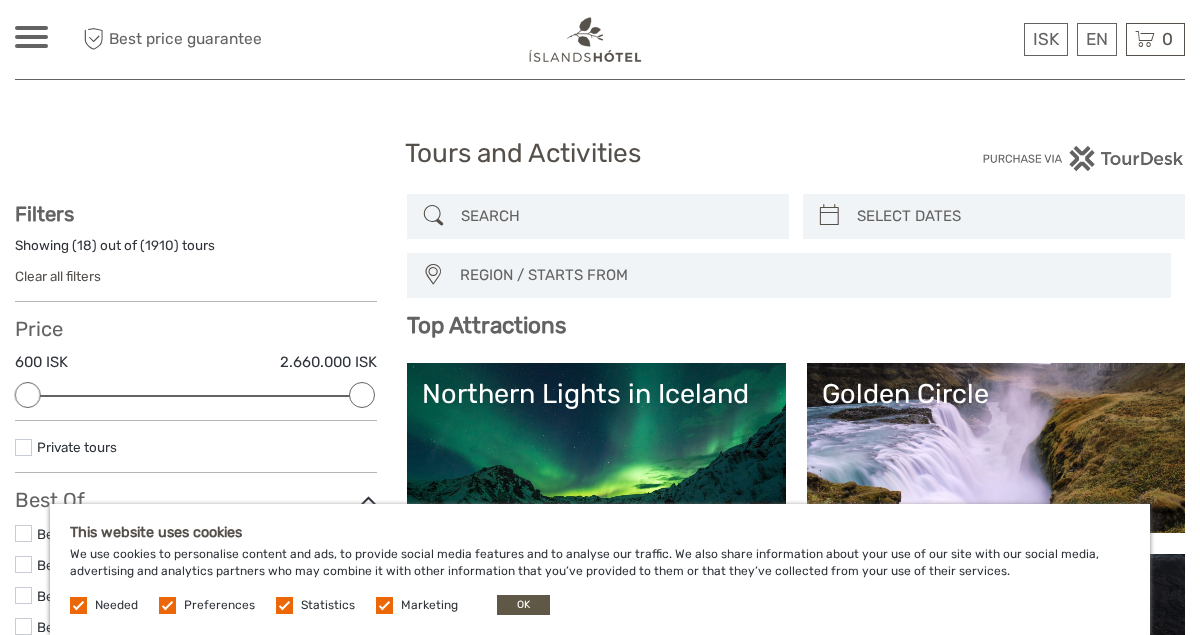scroll, scrollTop: 4, scrollLeft: 0, axis: vertical 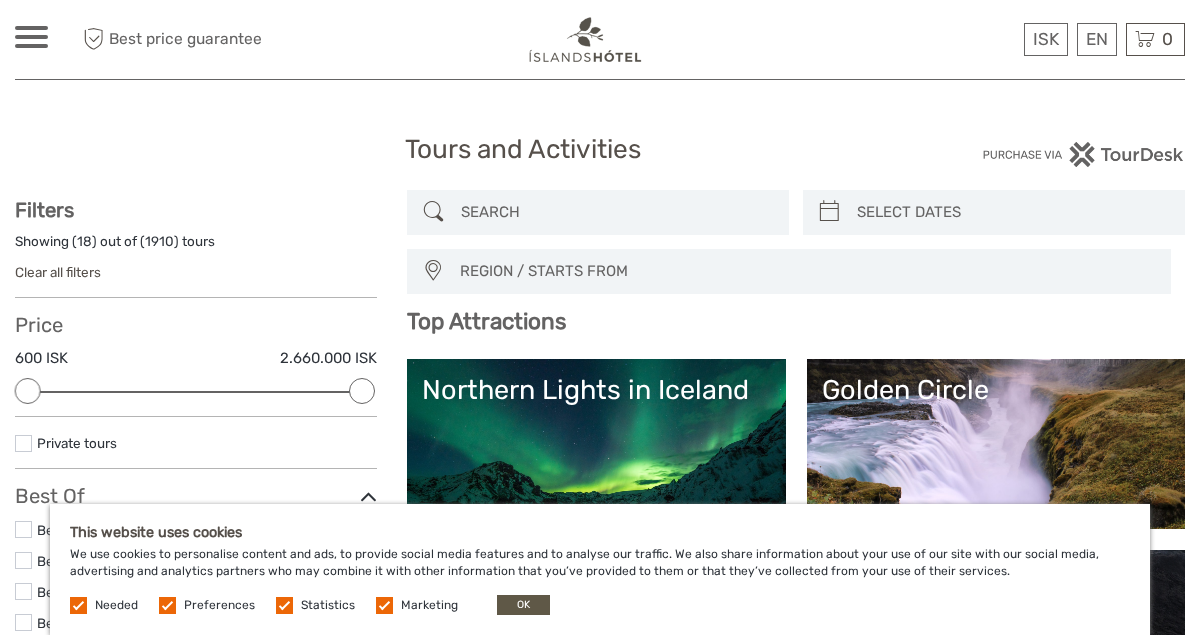click at bounding box center (78, 605) 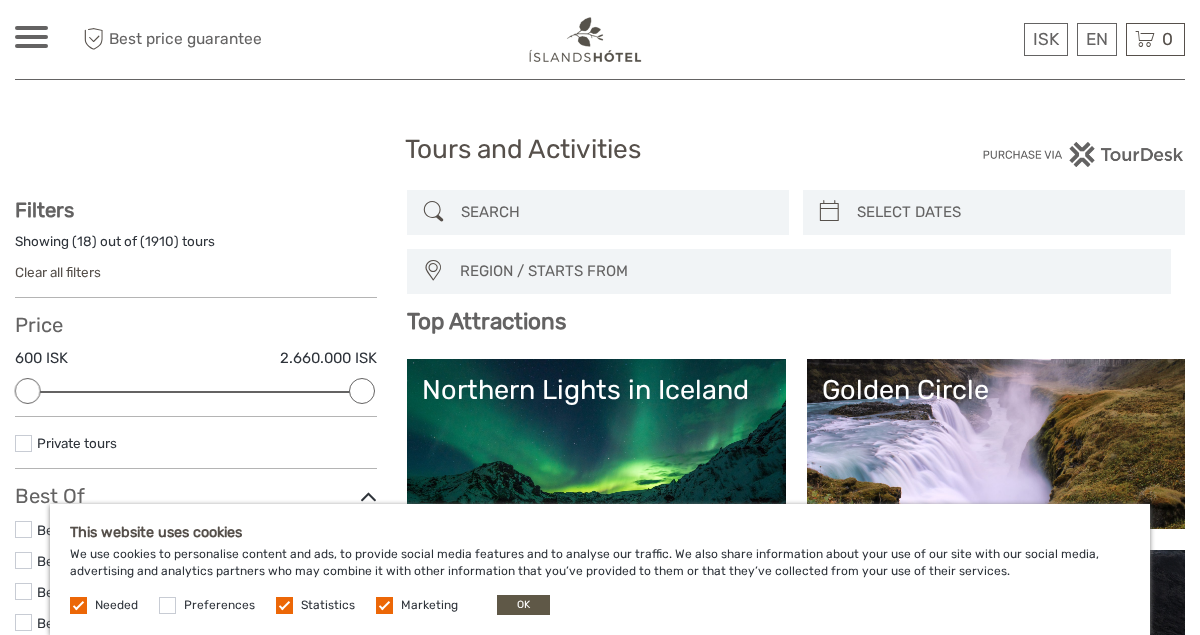 click at bounding box center (284, 605) 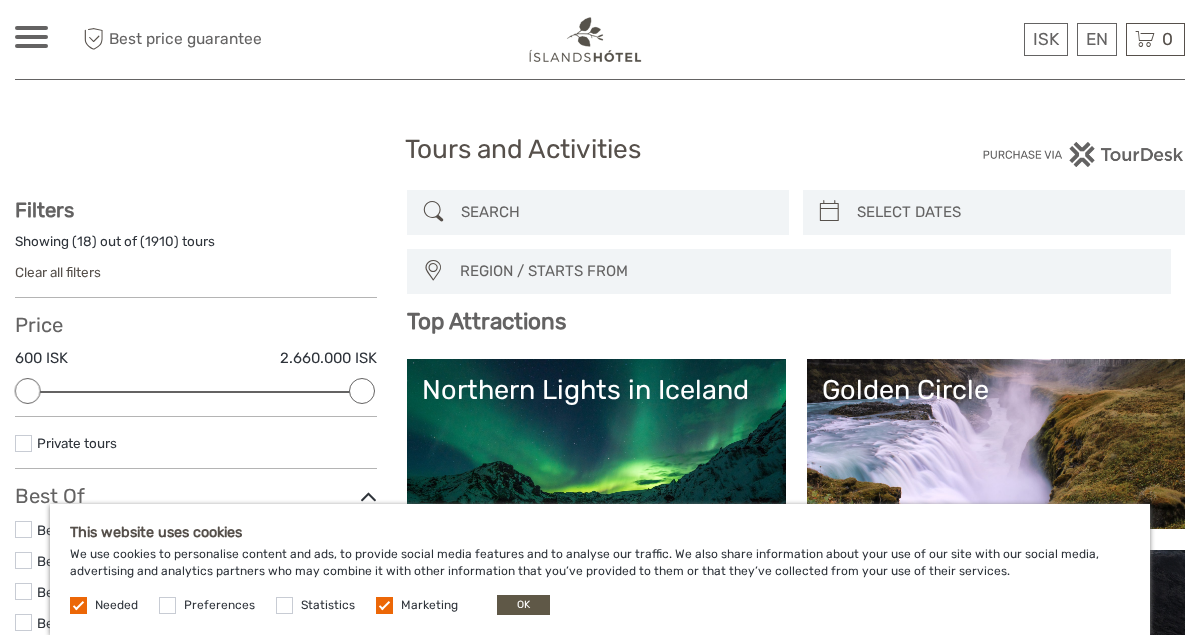 click at bounding box center [384, 605] 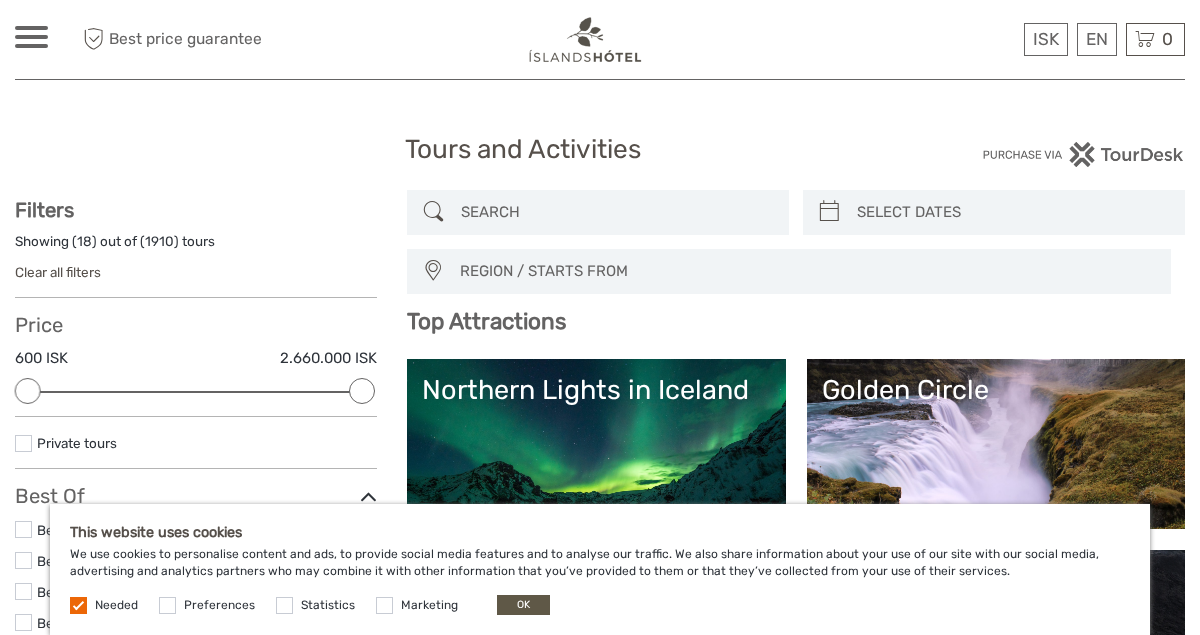click on "OK" at bounding box center [523, 605] 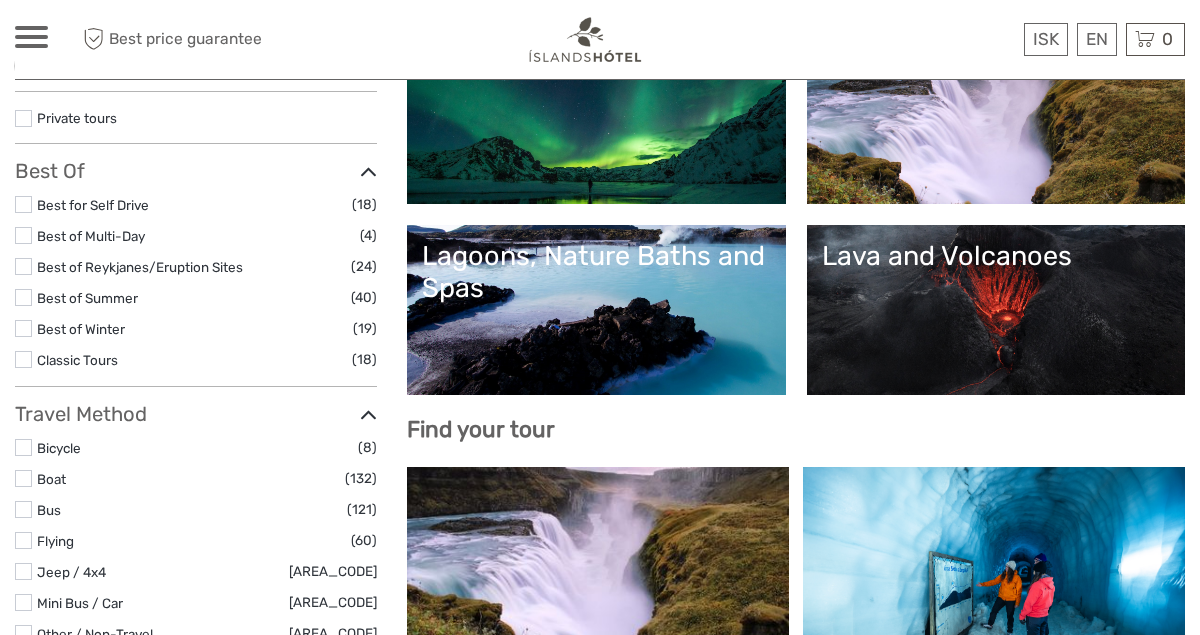 scroll, scrollTop: 152, scrollLeft: 0, axis: vertical 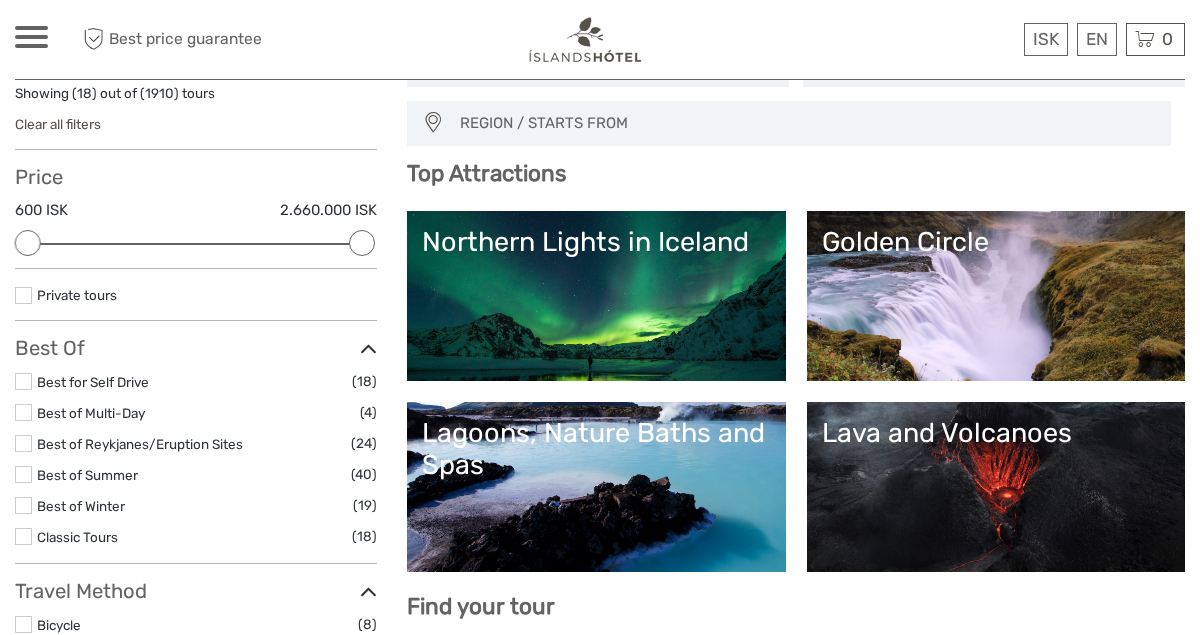 click on "Northern Lights in Iceland" at bounding box center (596, 296) 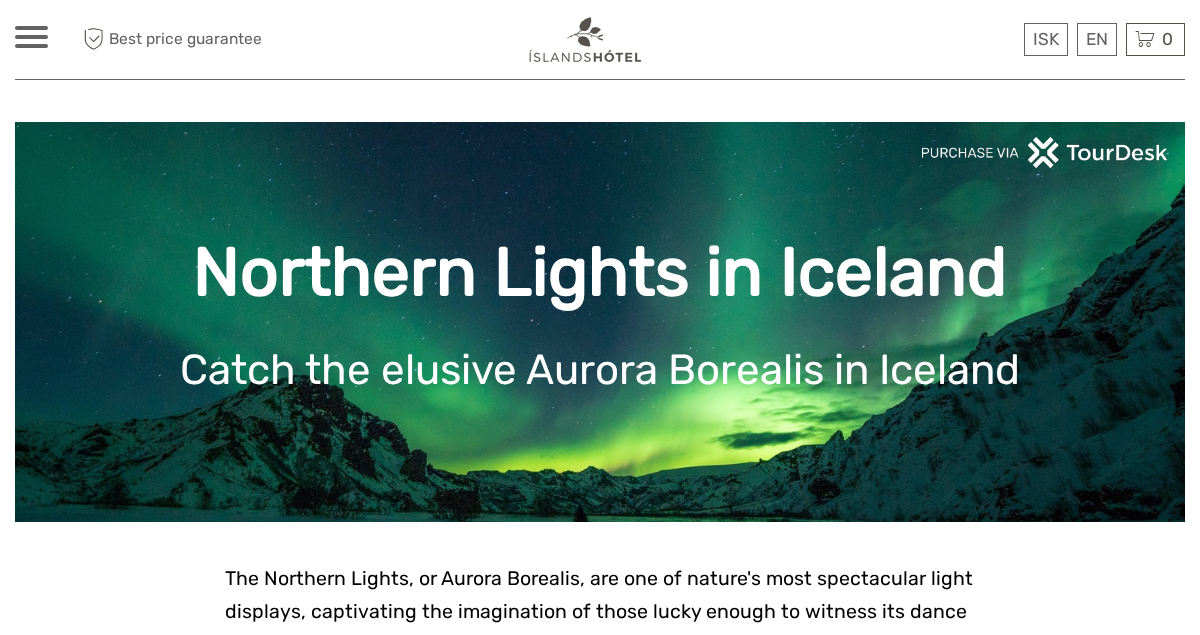 scroll, scrollTop: 39, scrollLeft: 0, axis: vertical 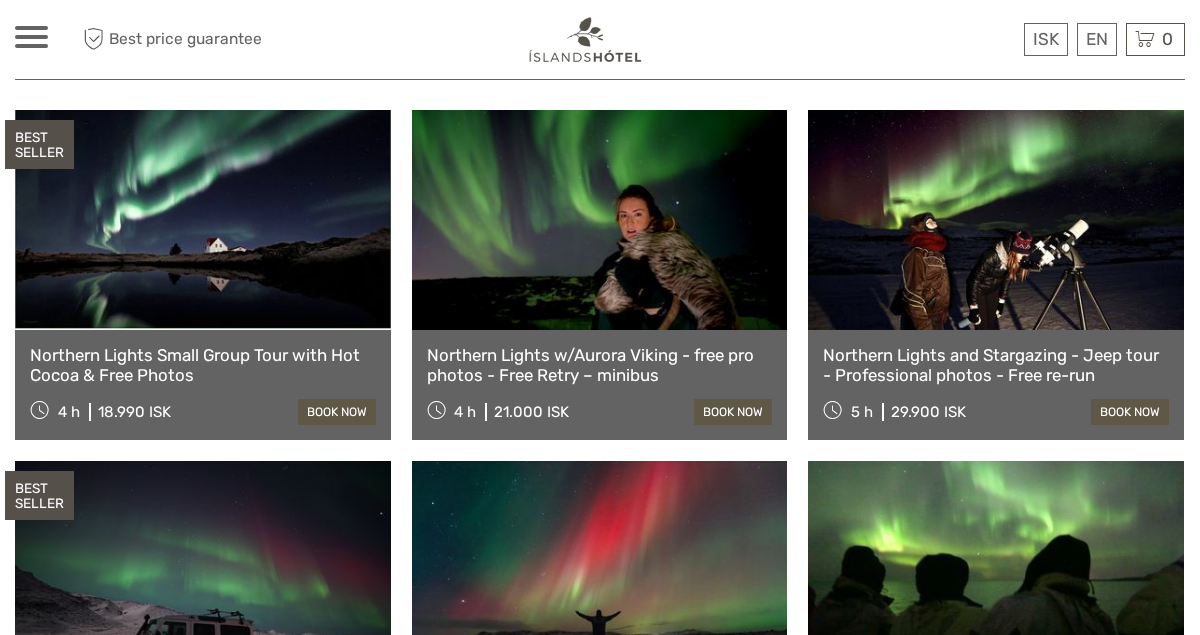 drag, startPoint x: 217, startPoint y: 405, endPoint x: 97, endPoint y: 417, distance: 120.59851 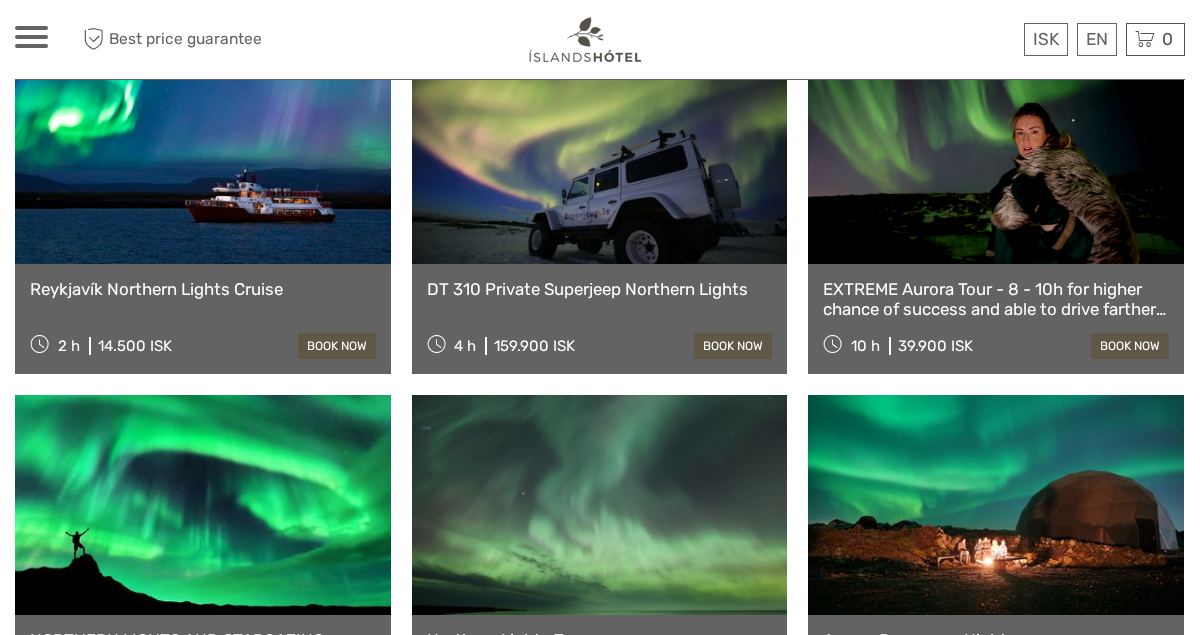 scroll, scrollTop: 1533, scrollLeft: 0, axis: vertical 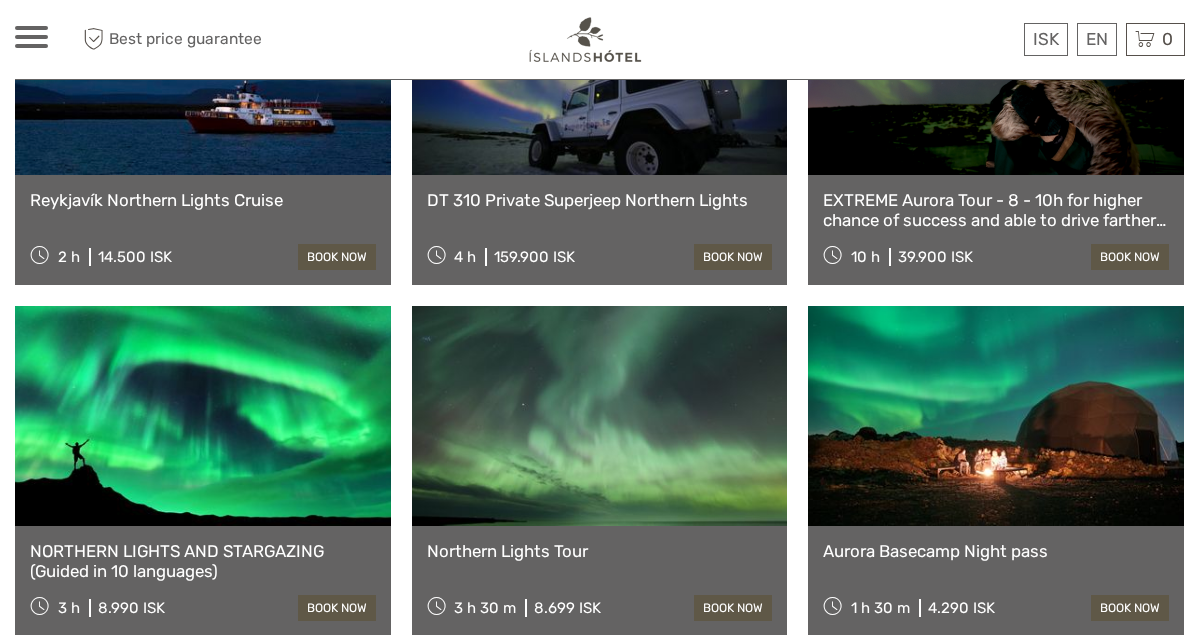 click on "NORTHERN LIGHTS AND STARGAZING (Guided in 10 languages)" at bounding box center [203, 561] 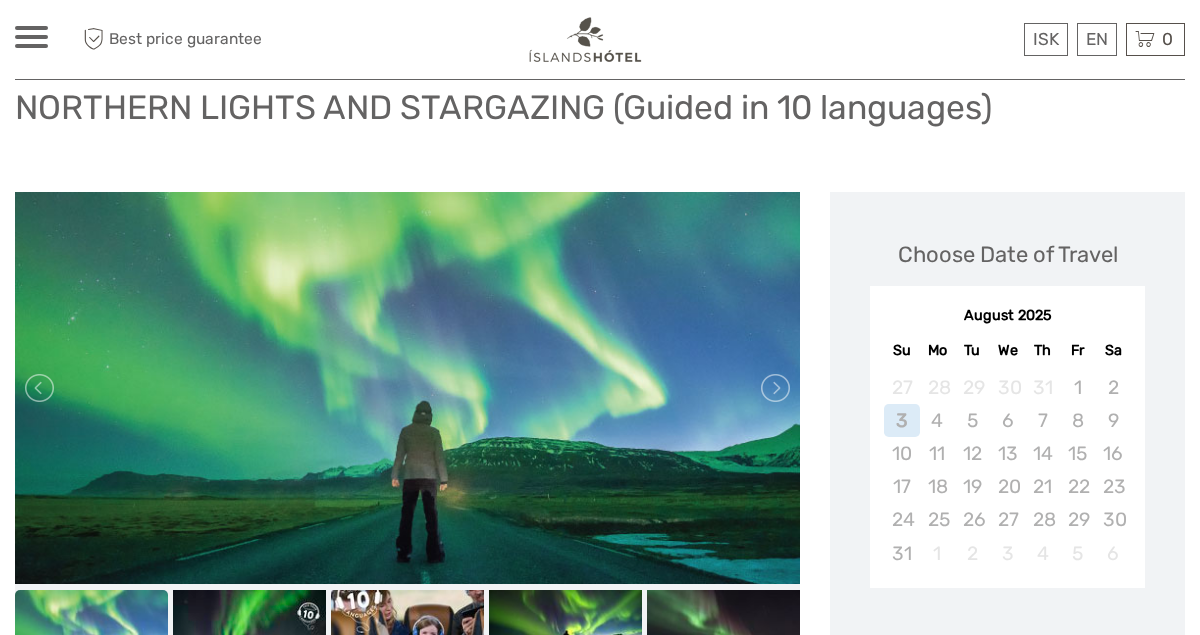 scroll, scrollTop: 499, scrollLeft: 0, axis: vertical 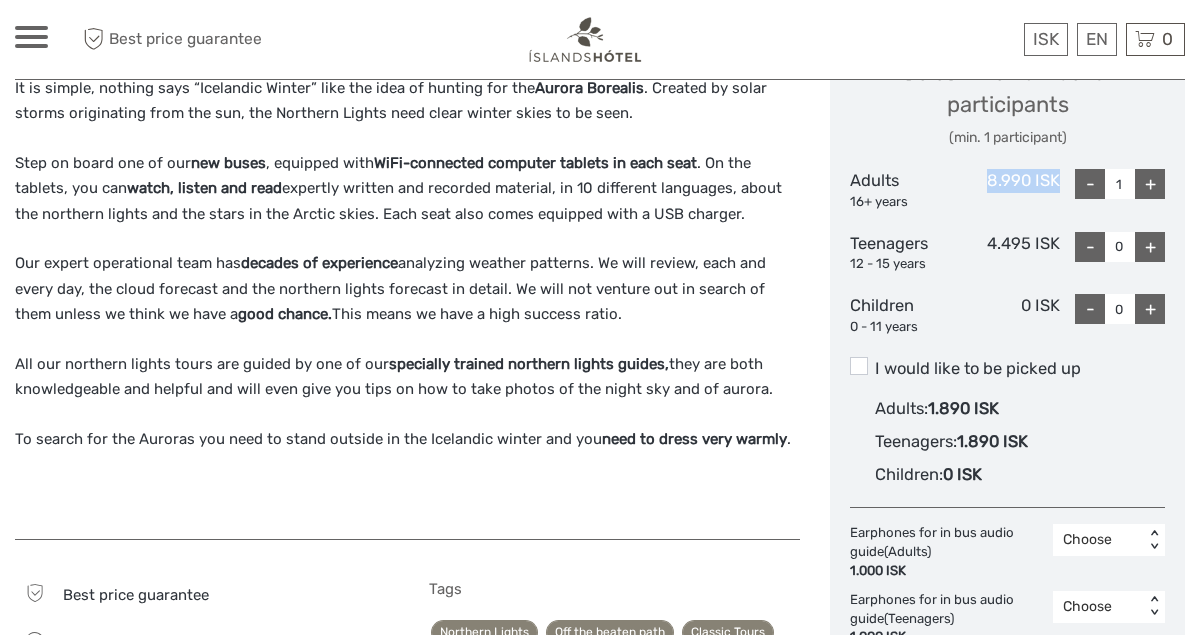drag, startPoint x: 1065, startPoint y: 198, endPoint x: 984, endPoint y: 198, distance: 81 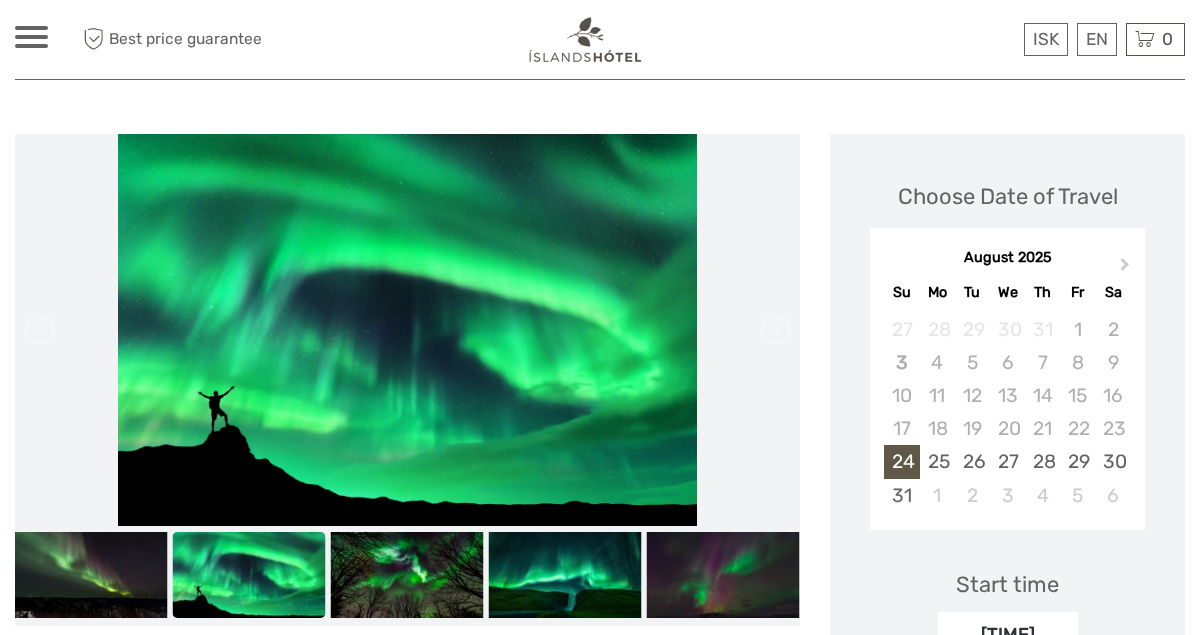scroll, scrollTop: 0, scrollLeft: 0, axis: both 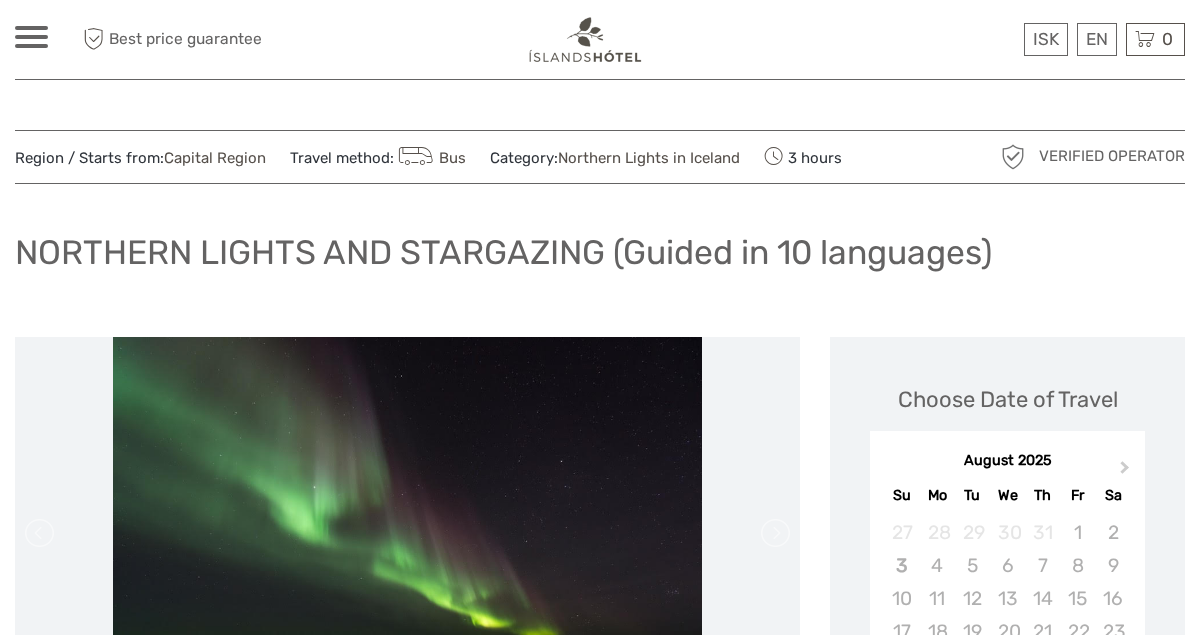 click at bounding box center (585, 39) 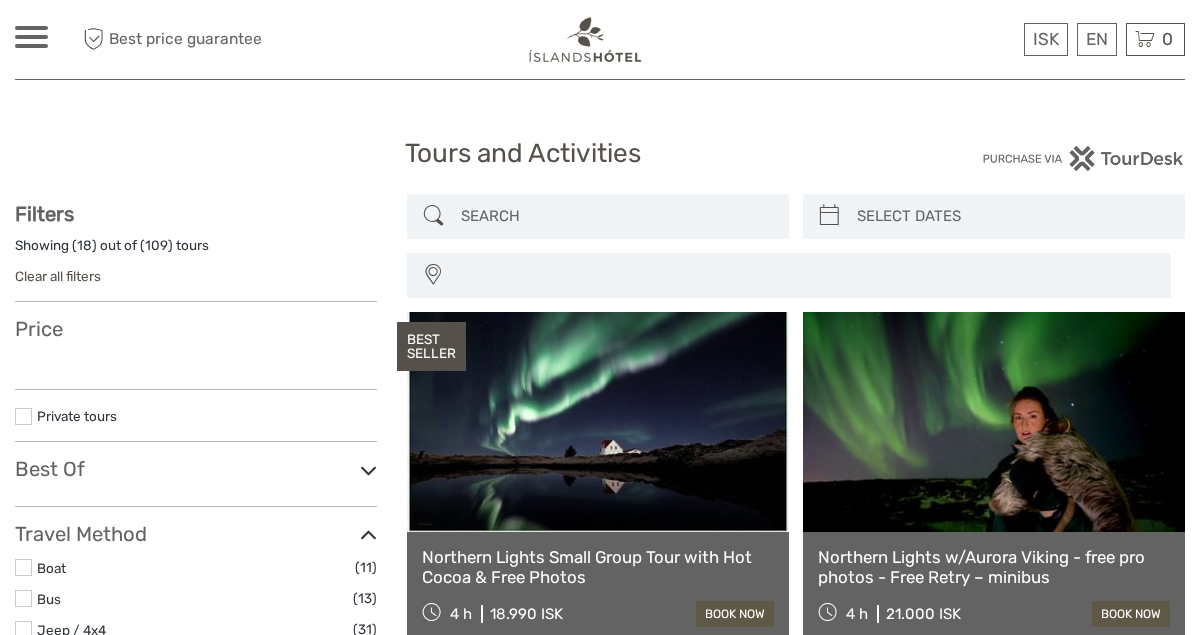 select 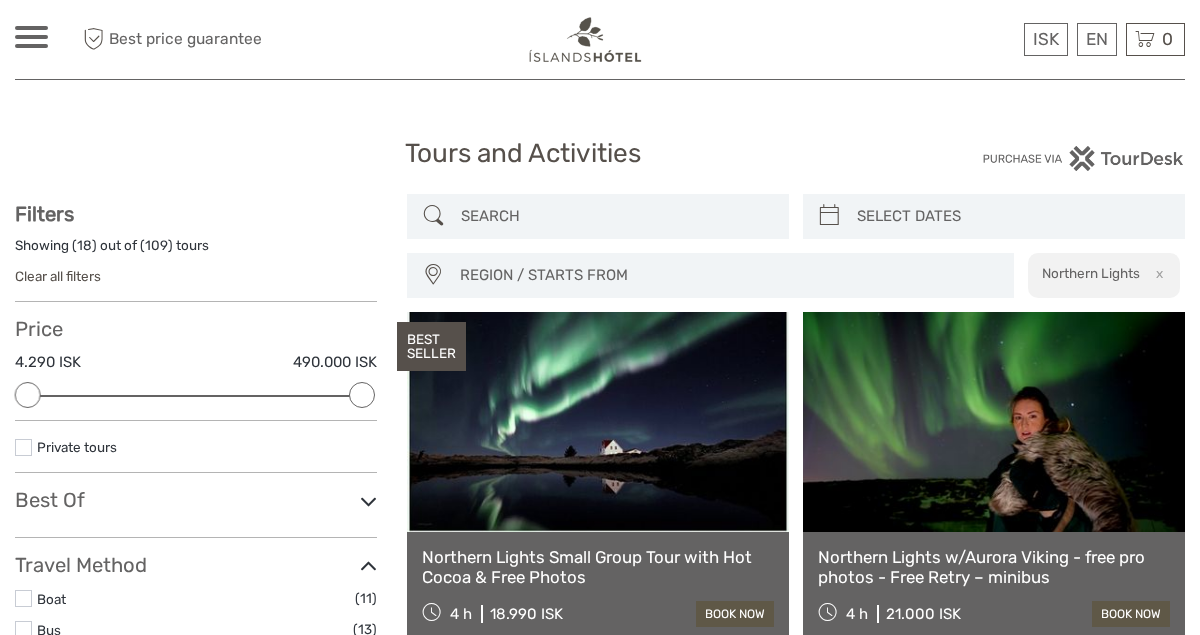 scroll, scrollTop: 0, scrollLeft: 0, axis: both 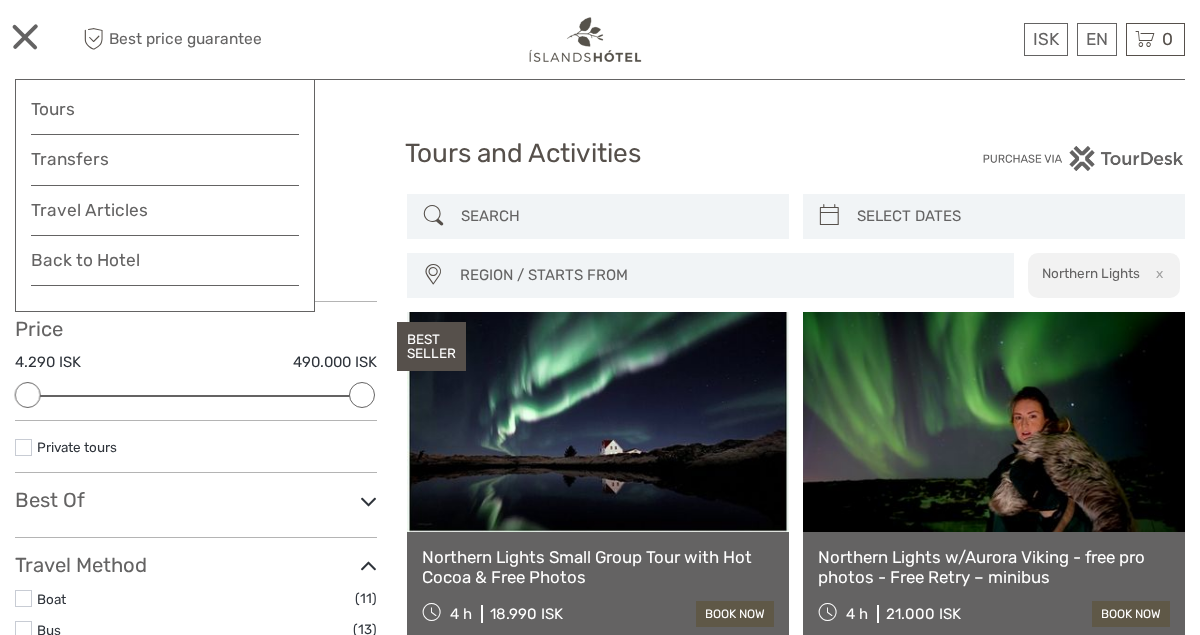 click at bounding box center (585, 39) 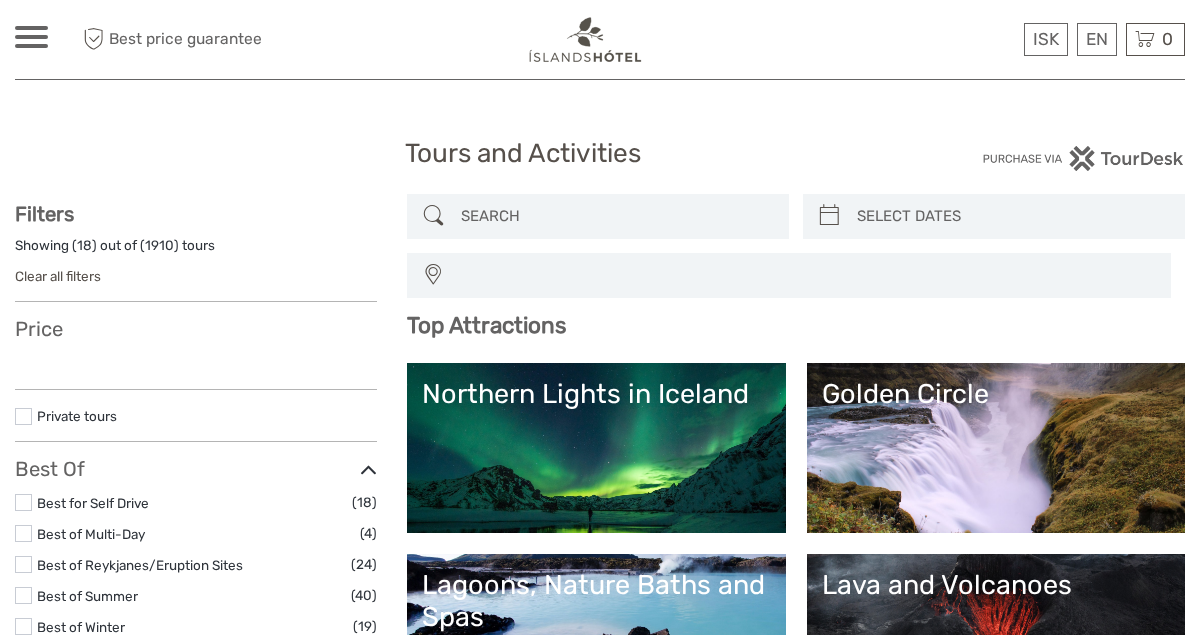 select 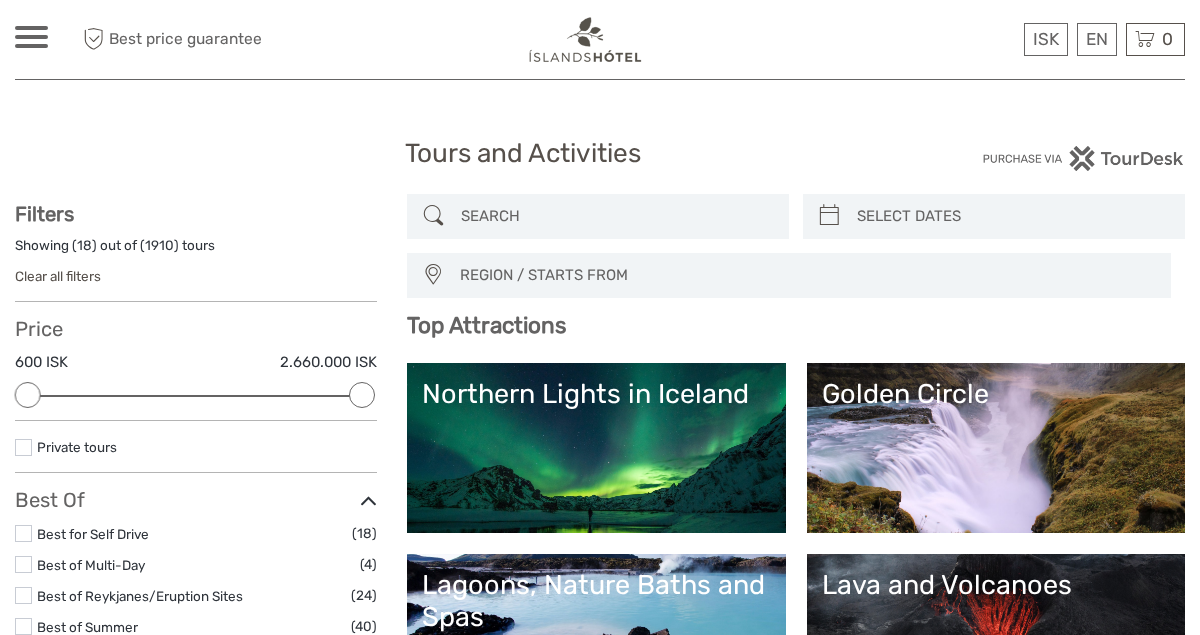 scroll, scrollTop: 0, scrollLeft: 0, axis: both 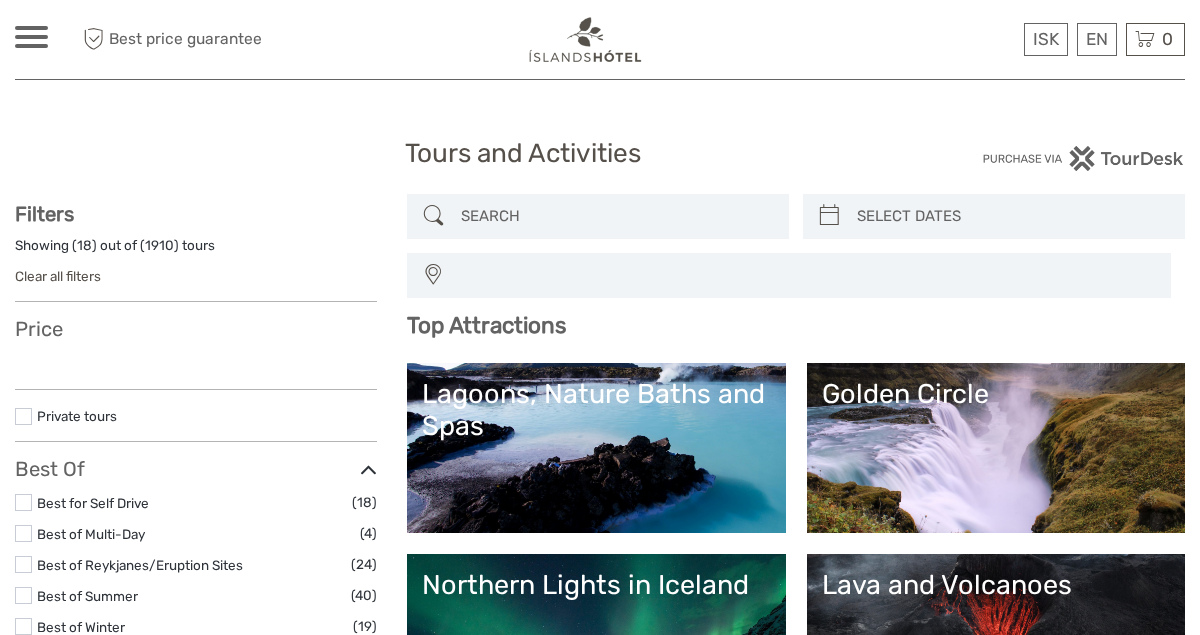 select 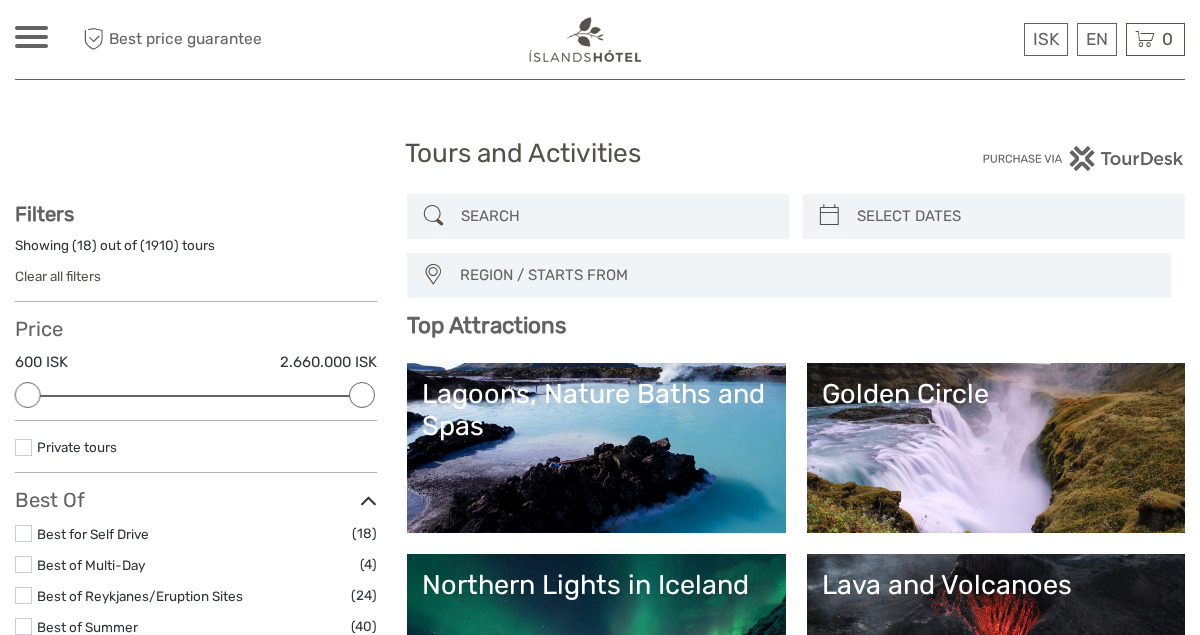 scroll, scrollTop: 0, scrollLeft: 0, axis: both 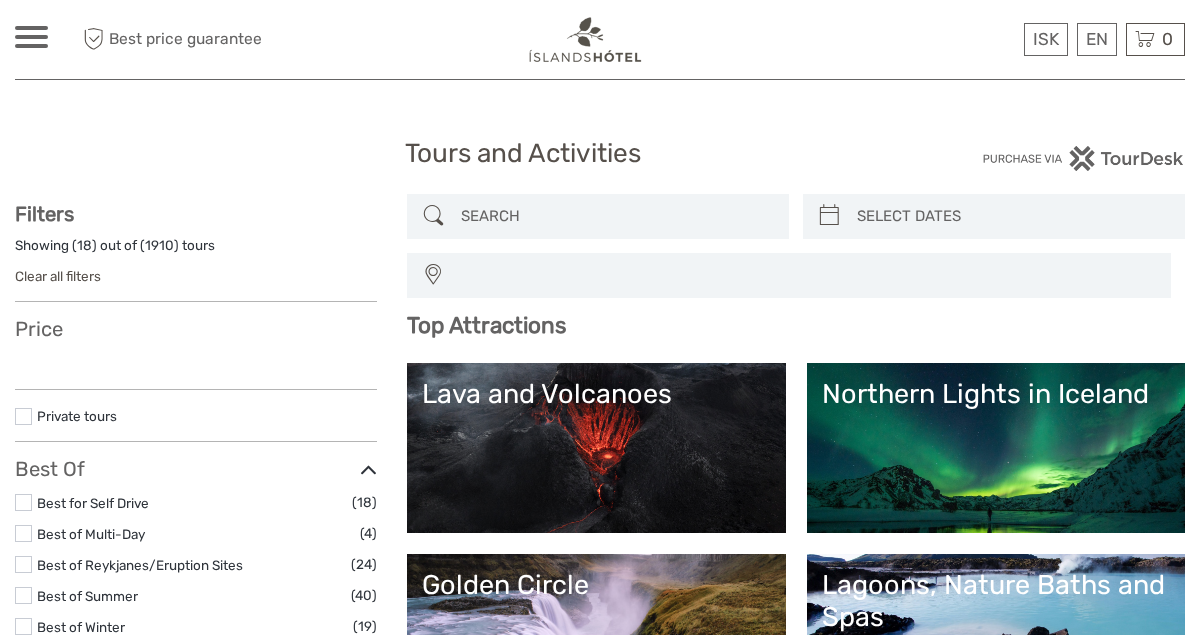 select 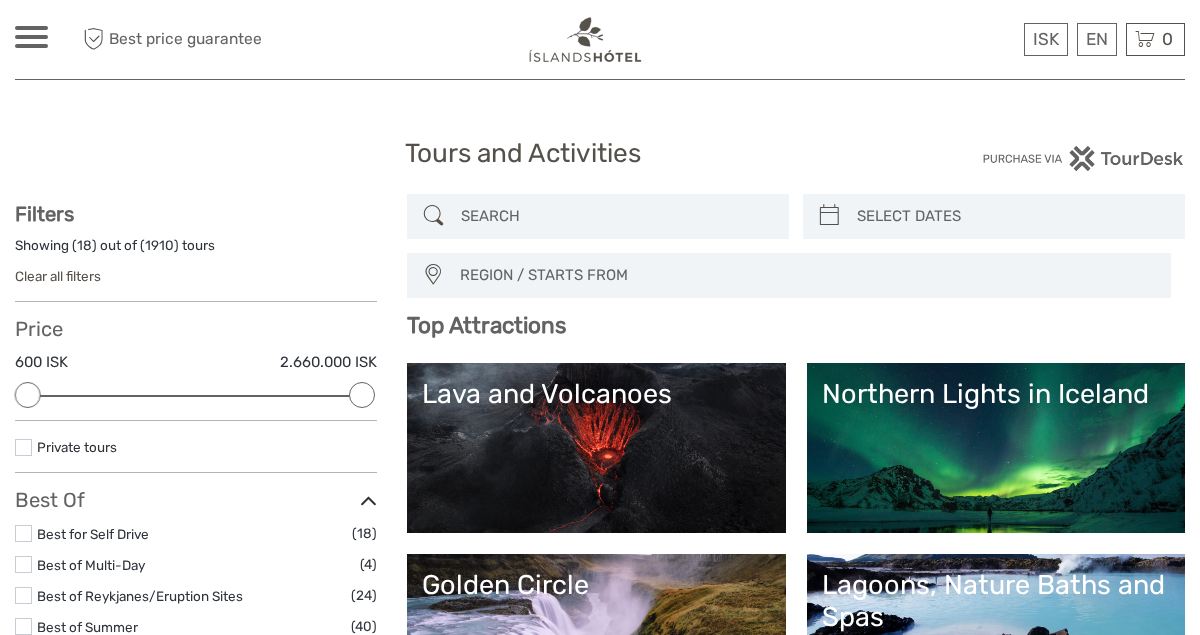 scroll, scrollTop: 0, scrollLeft: 0, axis: both 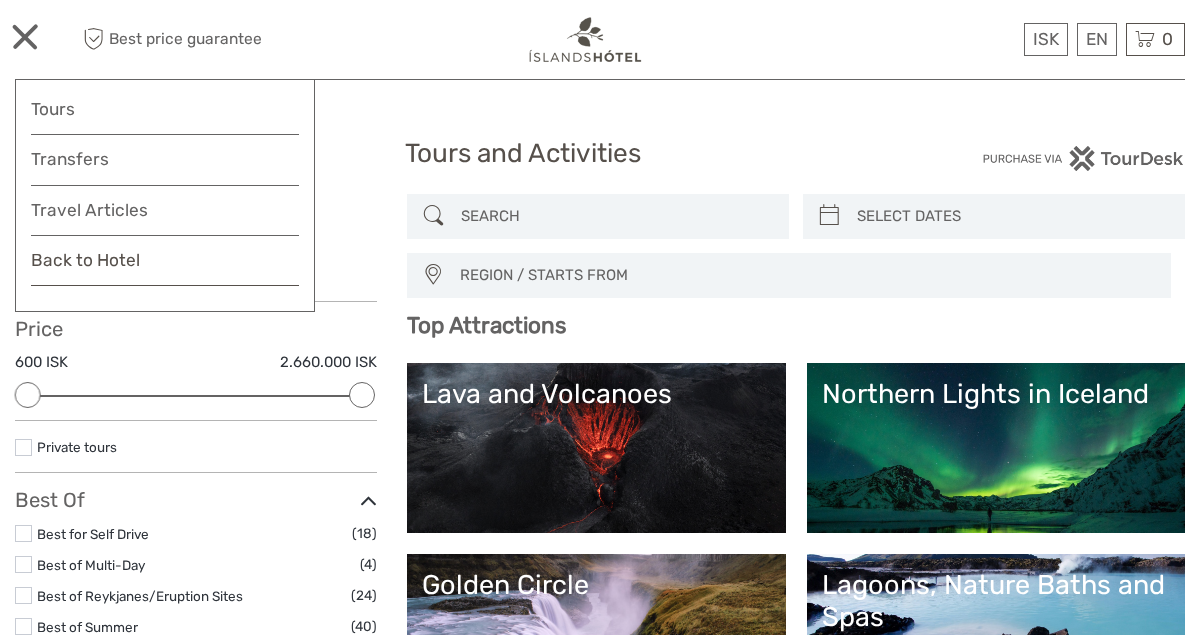 click on "Back to Hotel" at bounding box center [165, 266] 